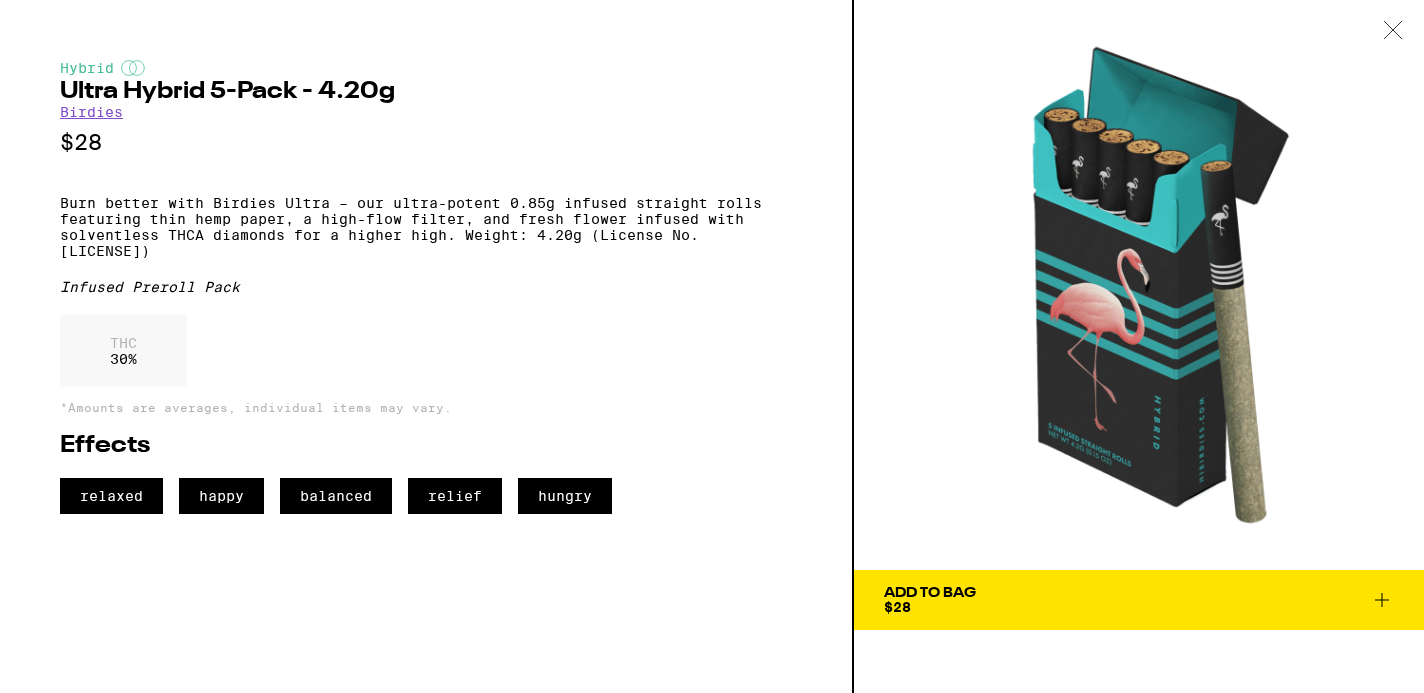 scroll, scrollTop: 0, scrollLeft: 0, axis: both 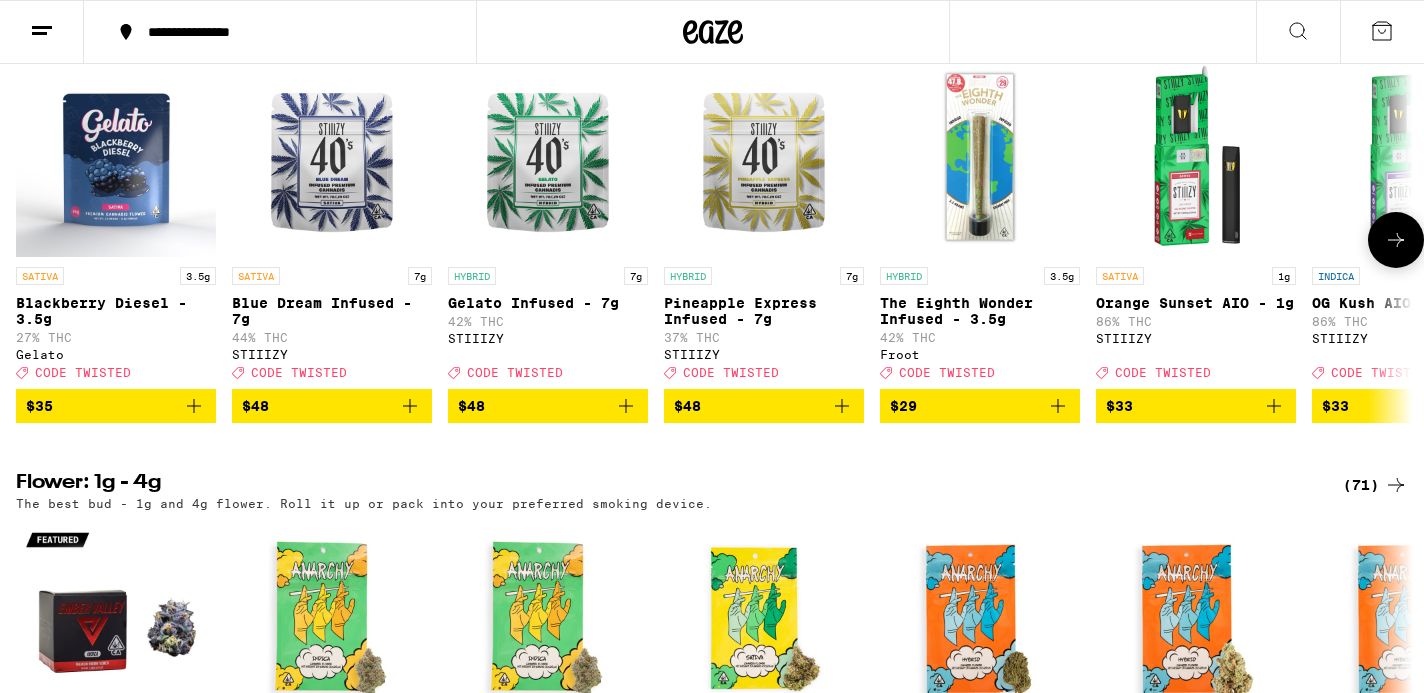 click 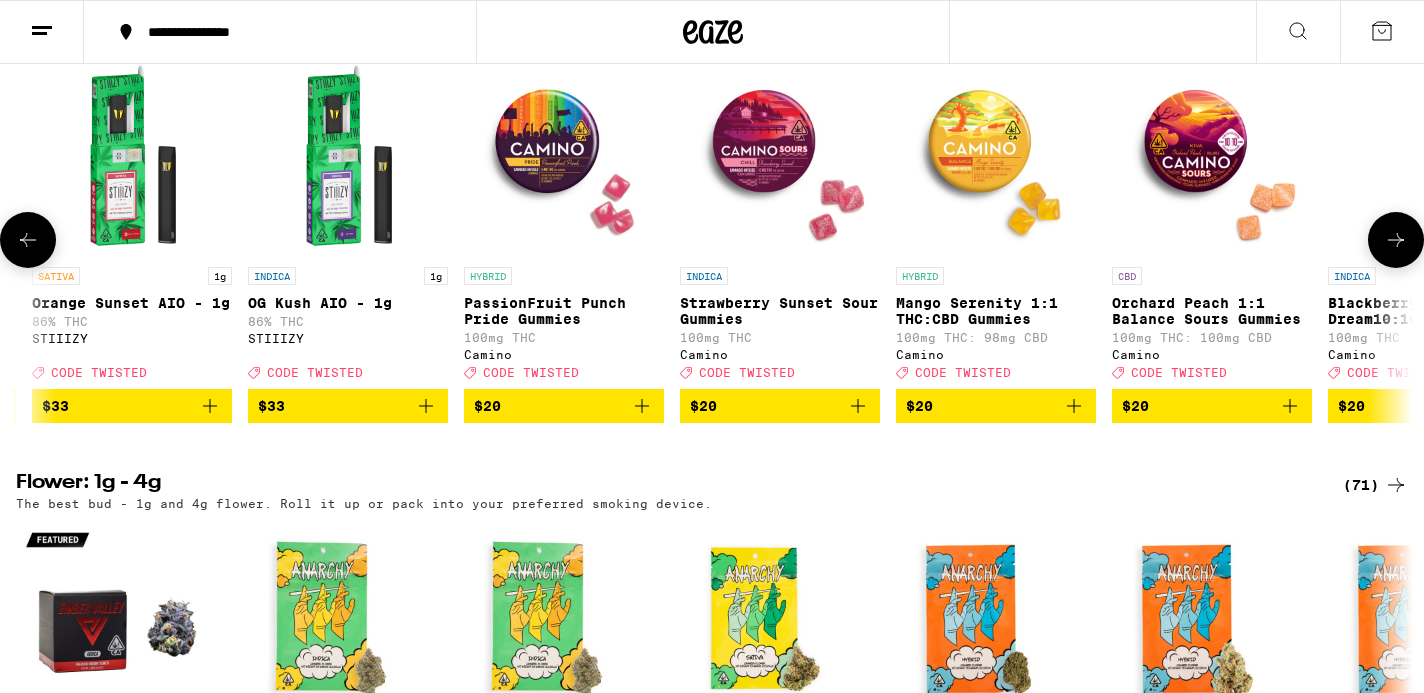 scroll, scrollTop: 0, scrollLeft: 1174, axis: horizontal 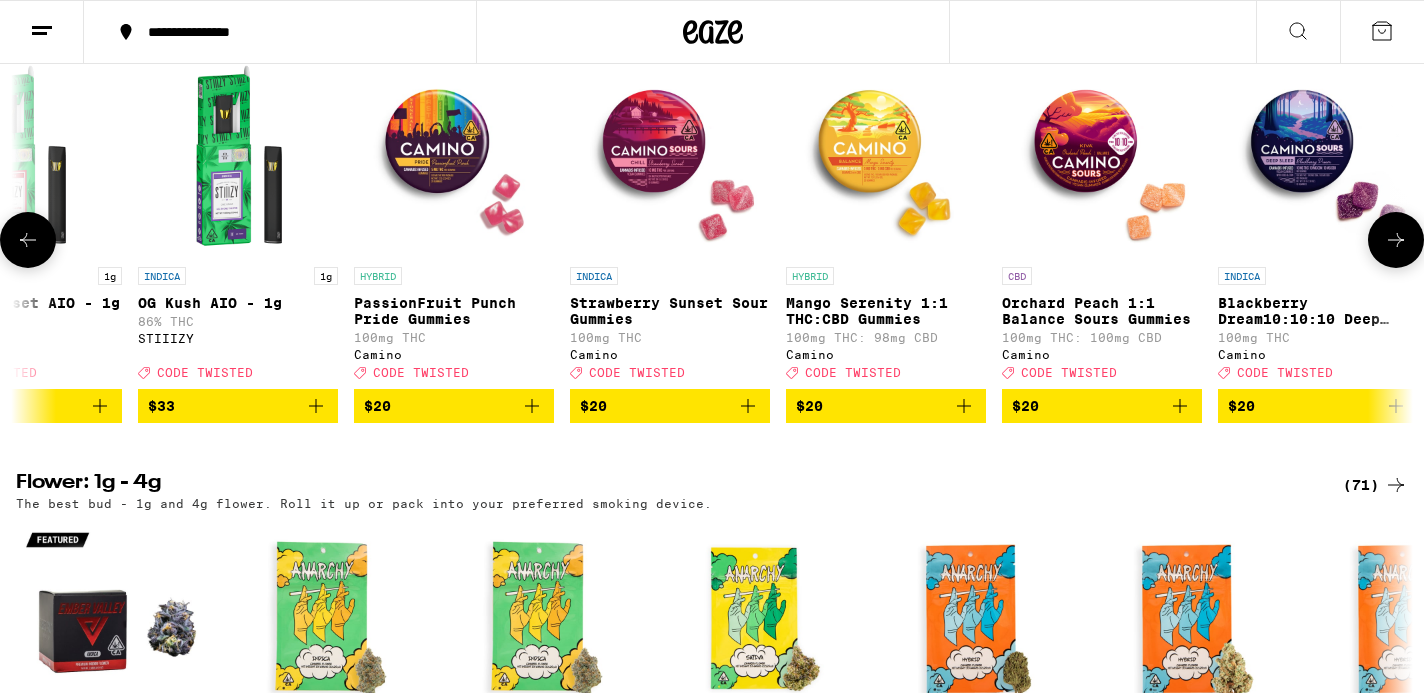click 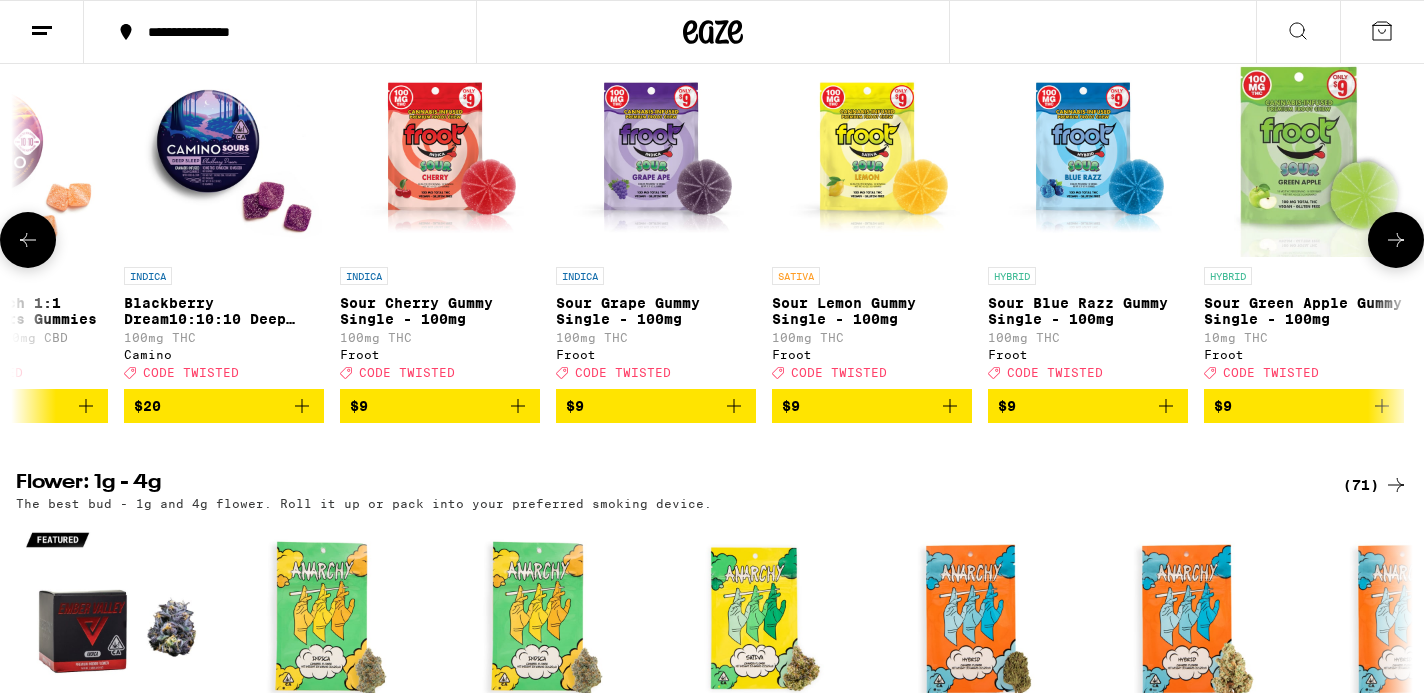 scroll, scrollTop: 0, scrollLeft: 2348, axis: horizontal 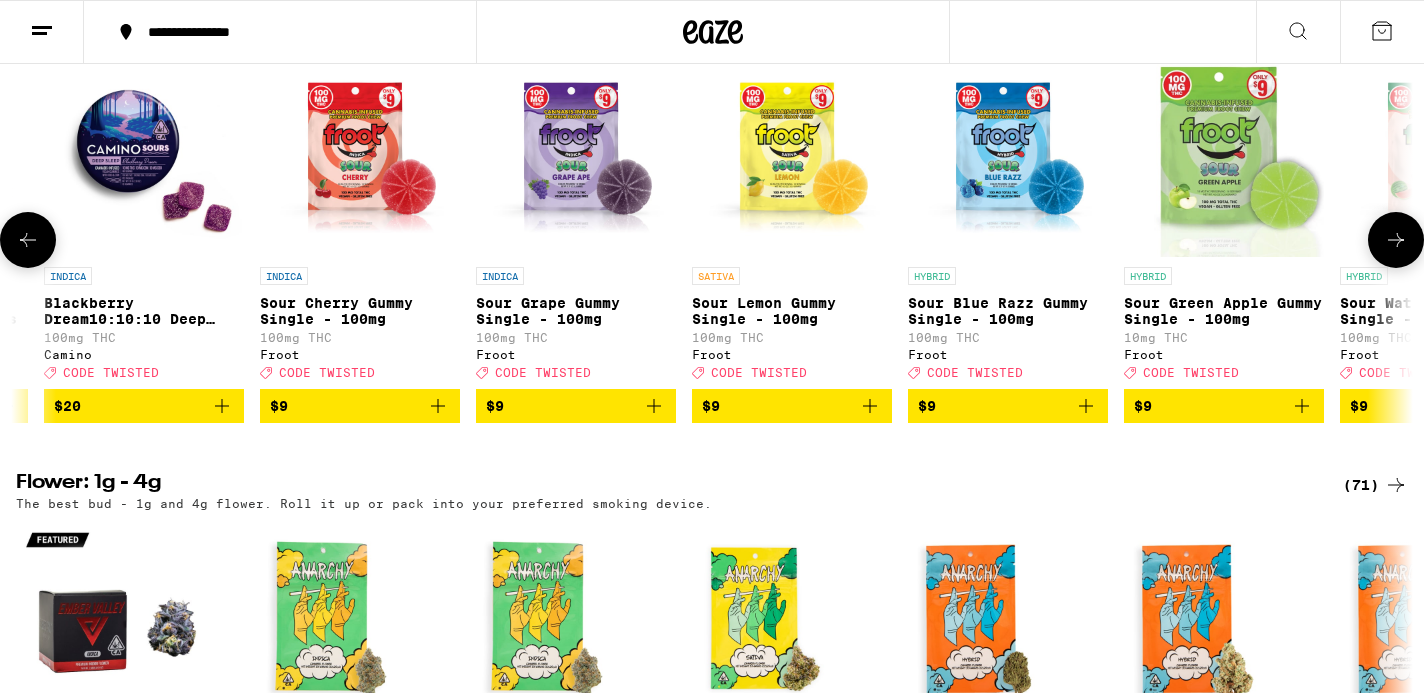 click 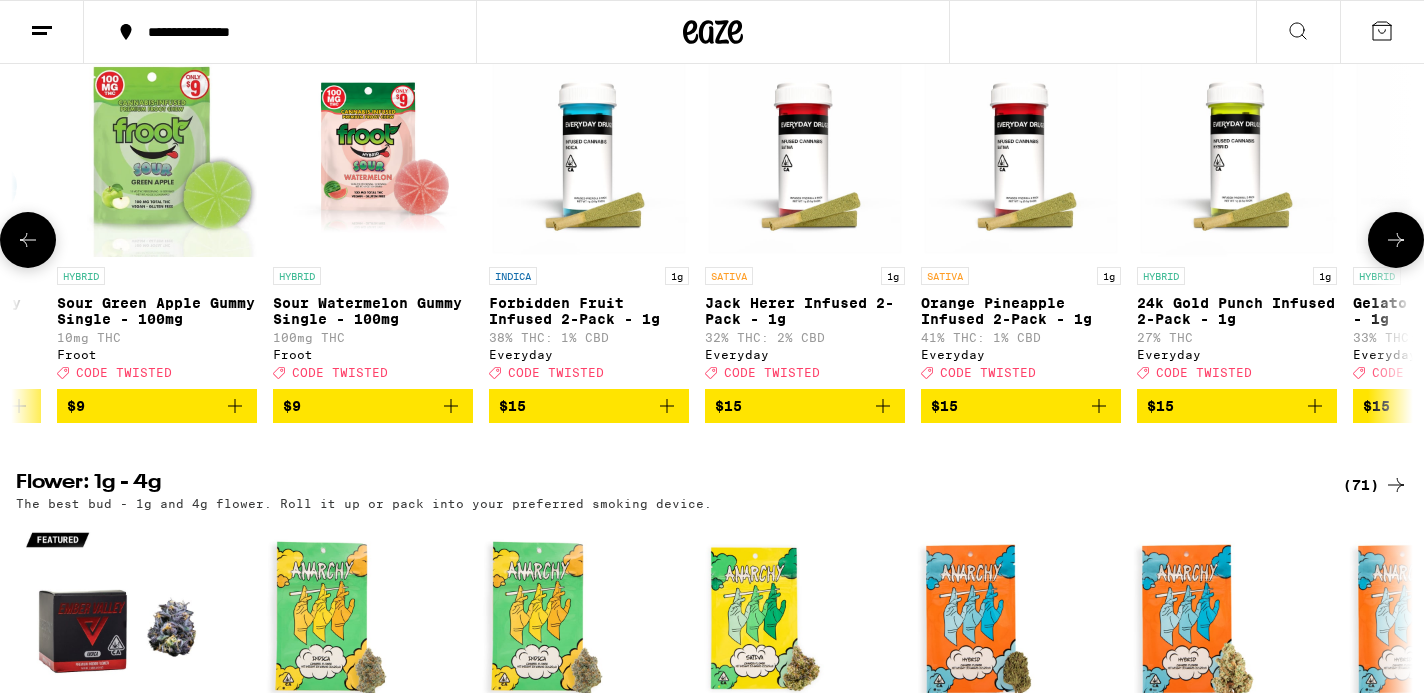 scroll, scrollTop: 0, scrollLeft: 3522, axis: horizontal 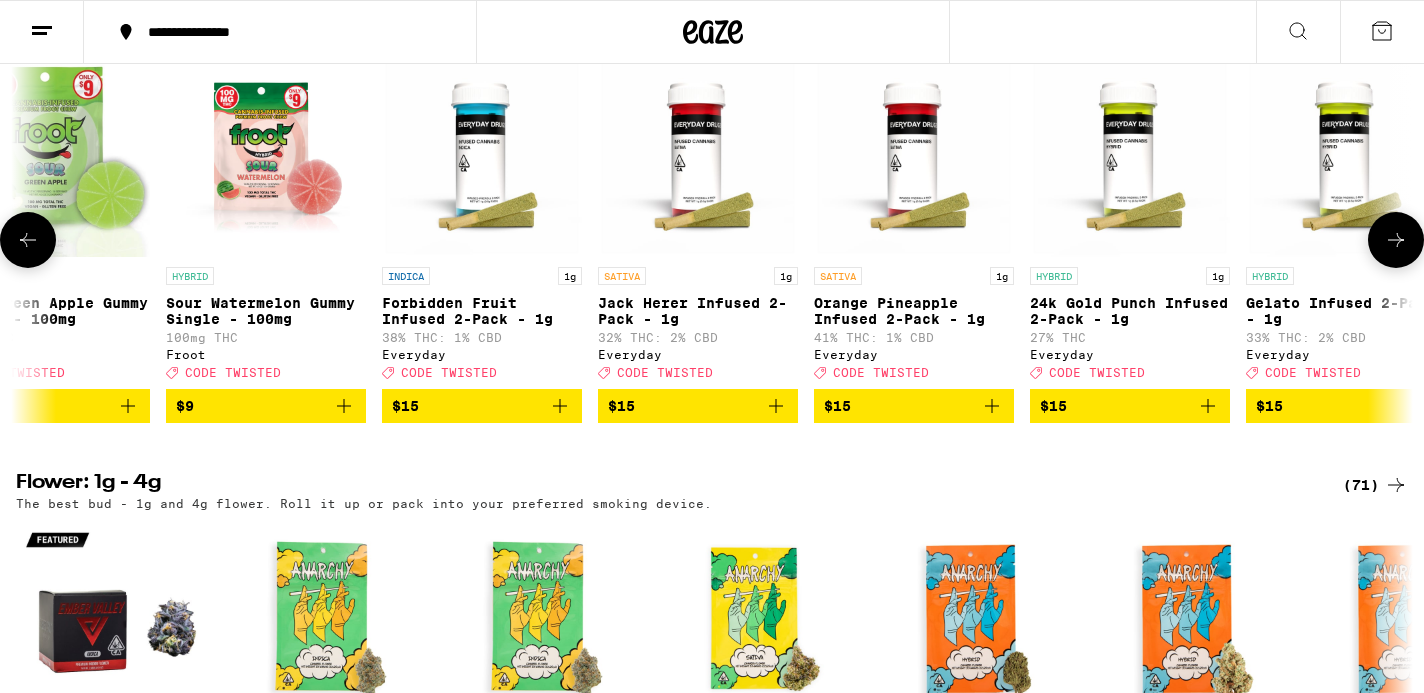 click 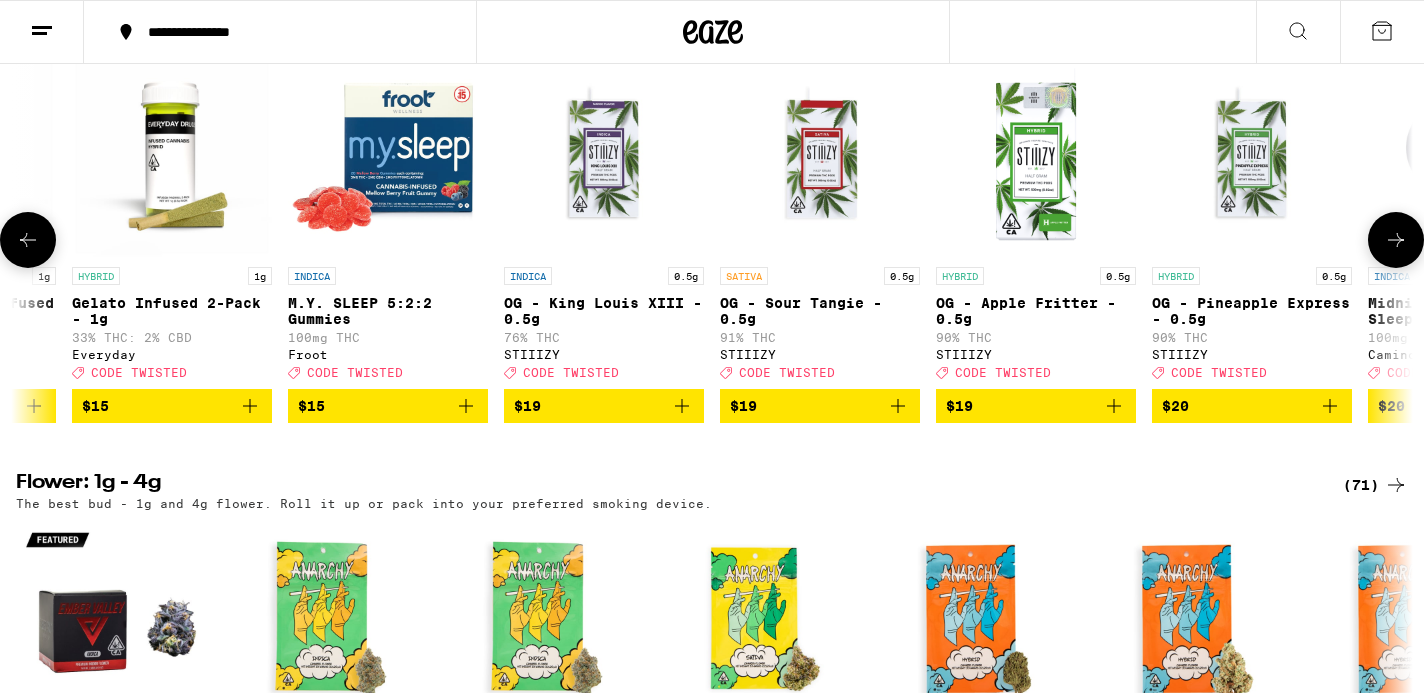 click 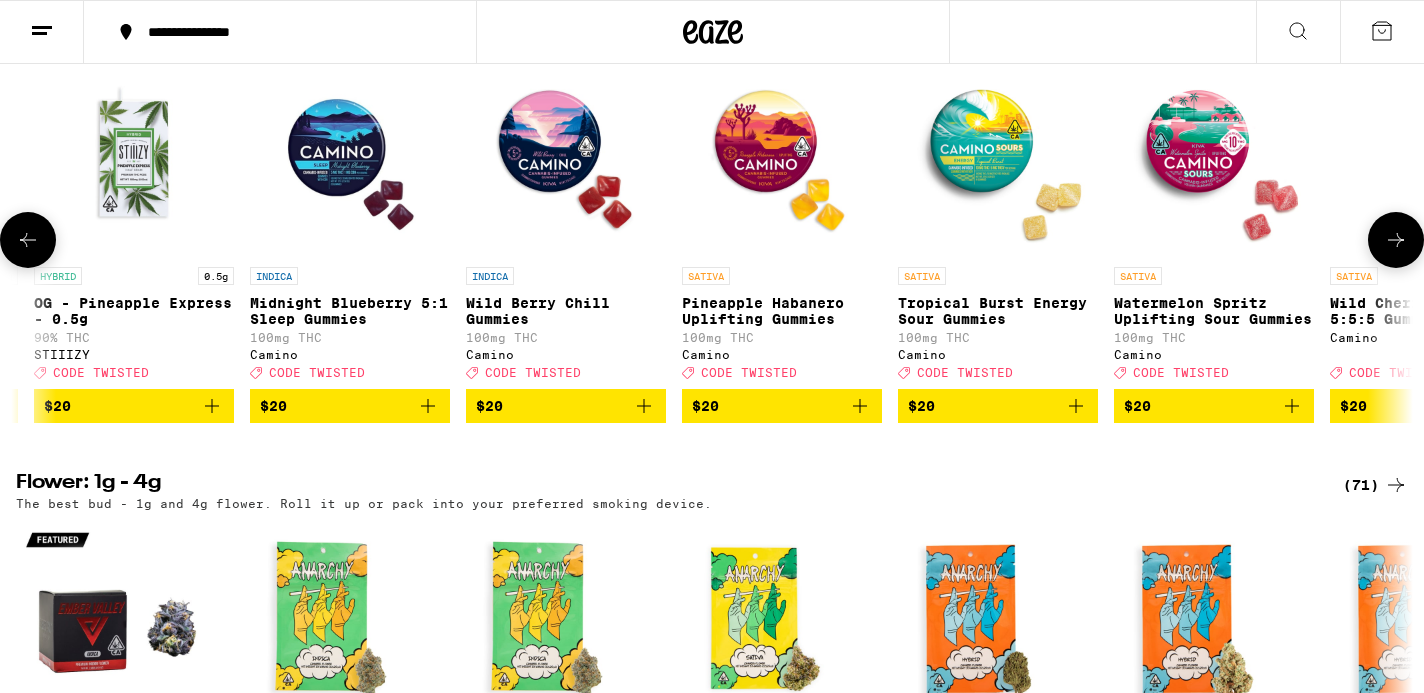 scroll, scrollTop: 0, scrollLeft: 5870, axis: horizontal 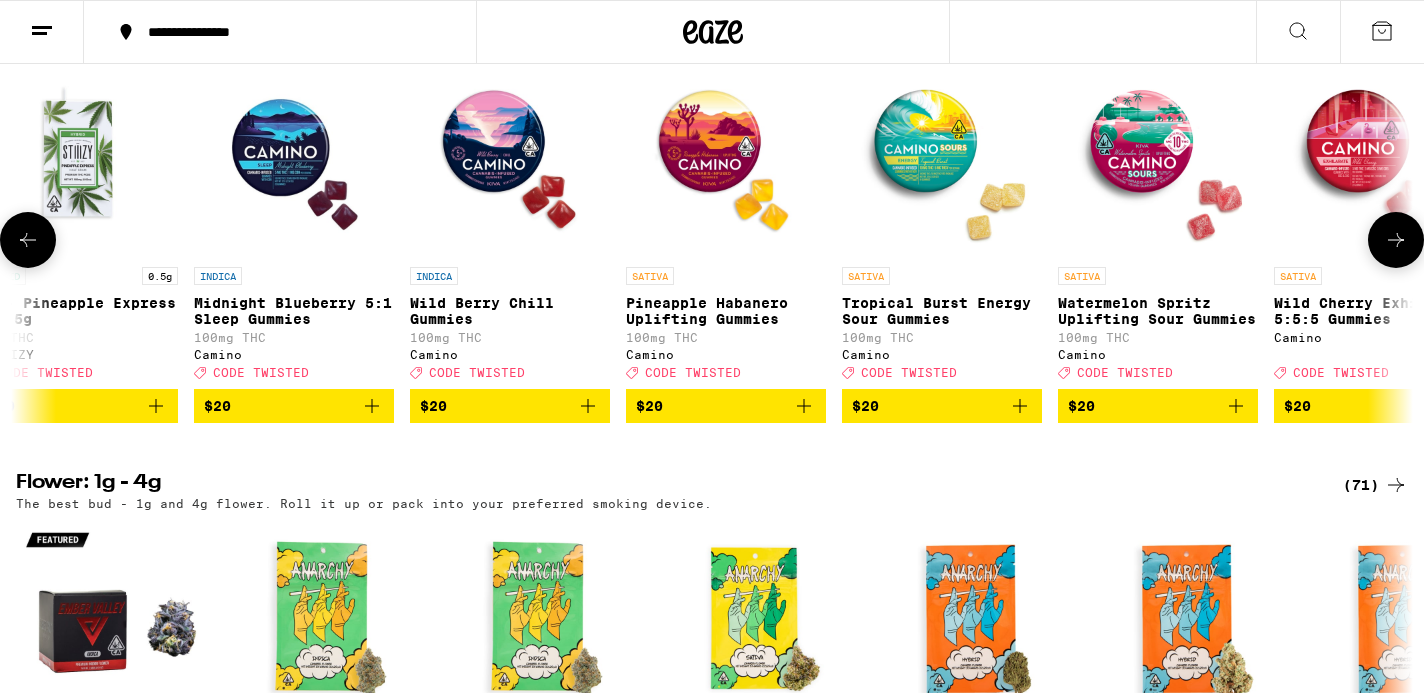 click 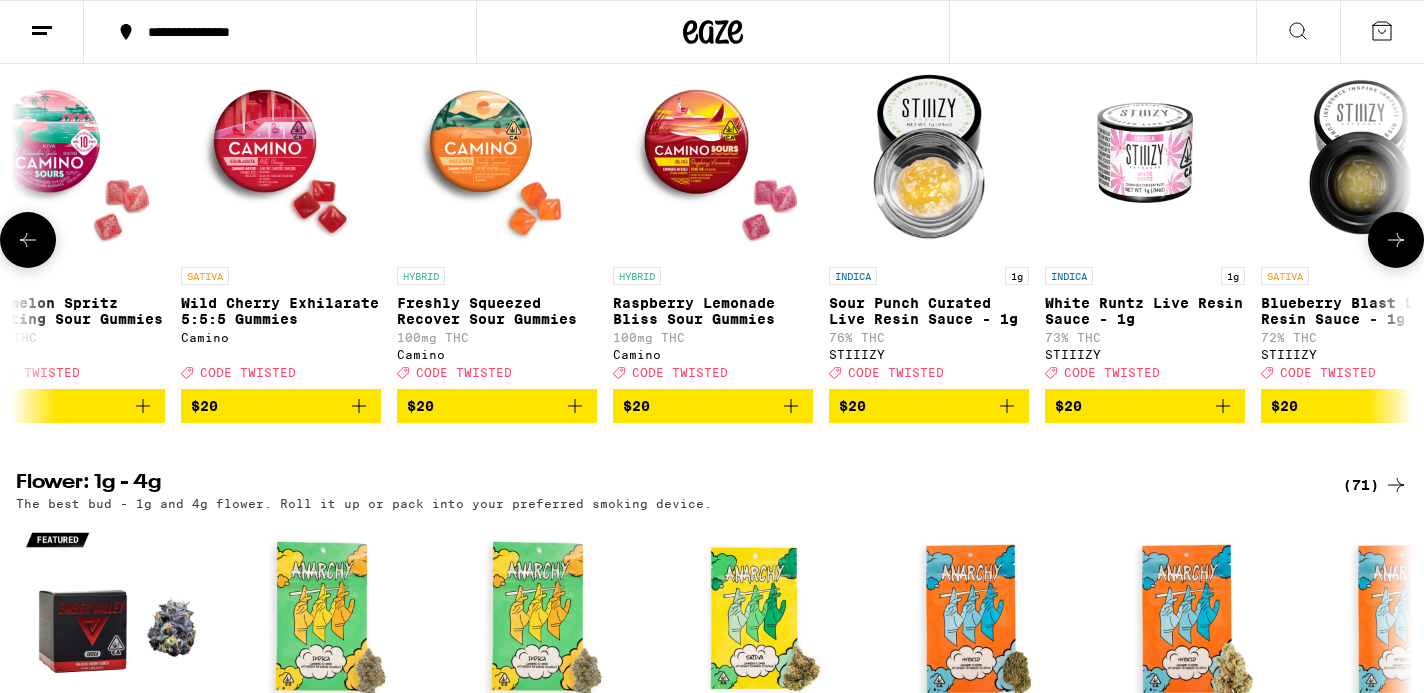 scroll, scrollTop: 0, scrollLeft: 7044, axis: horizontal 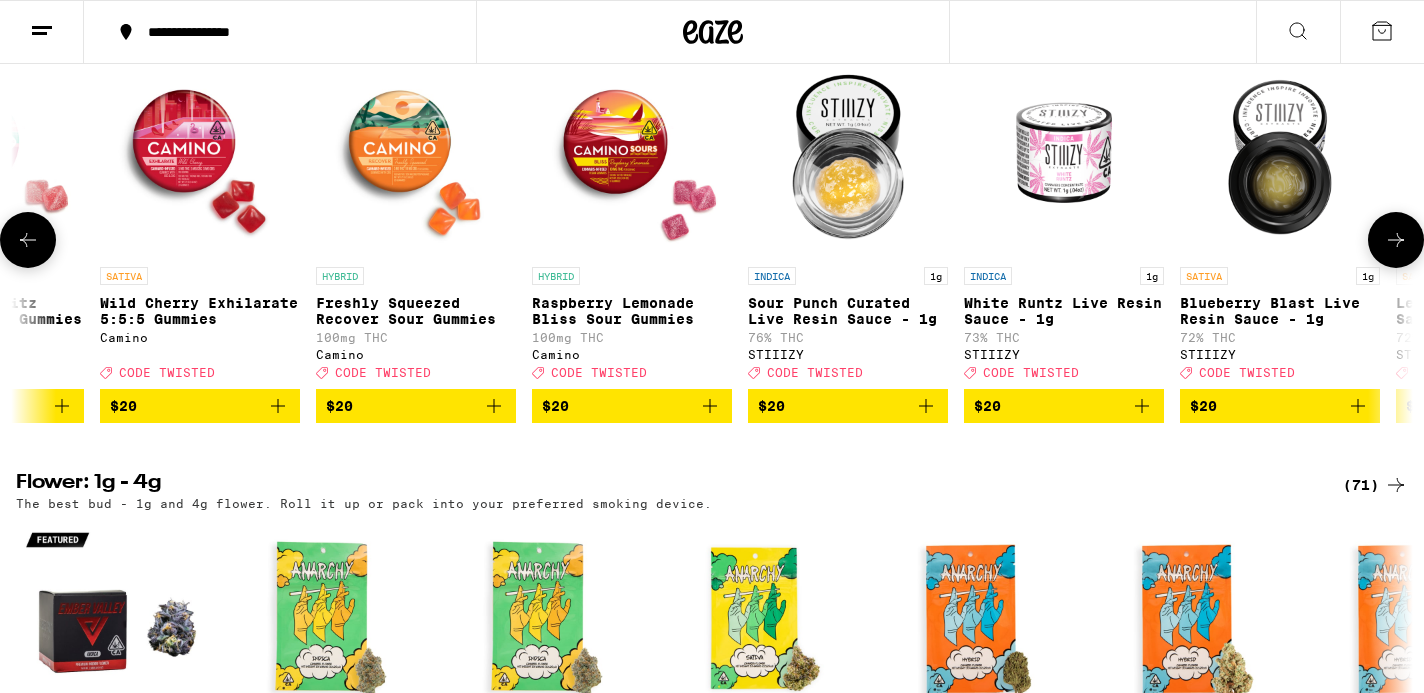 click 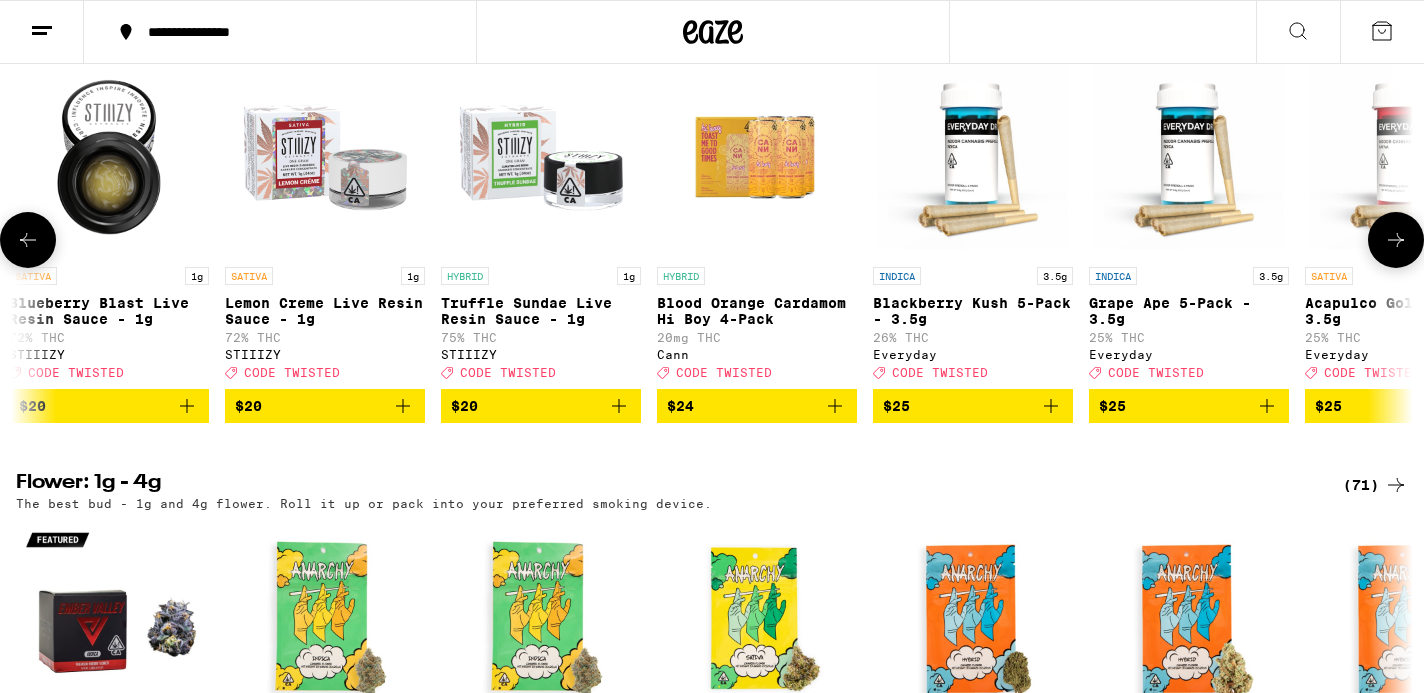 scroll, scrollTop: 0, scrollLeft: 8218, axis: horizontal 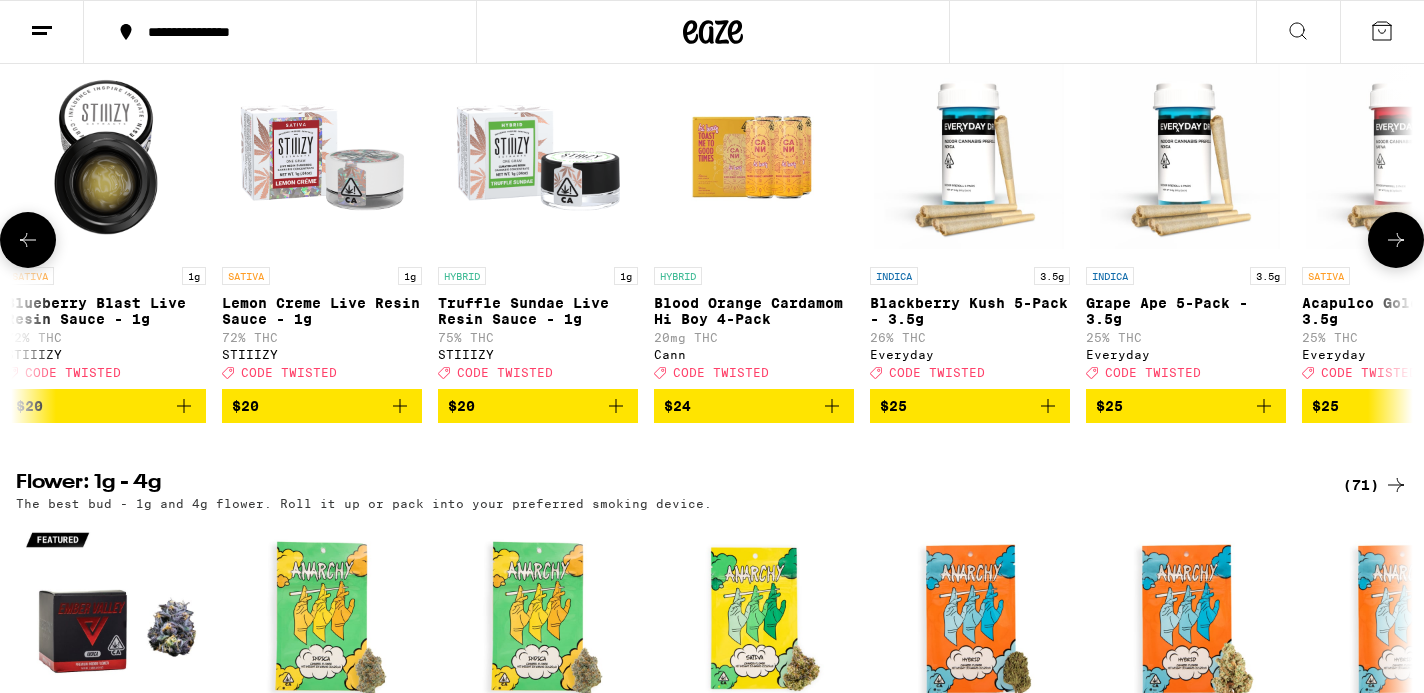 click 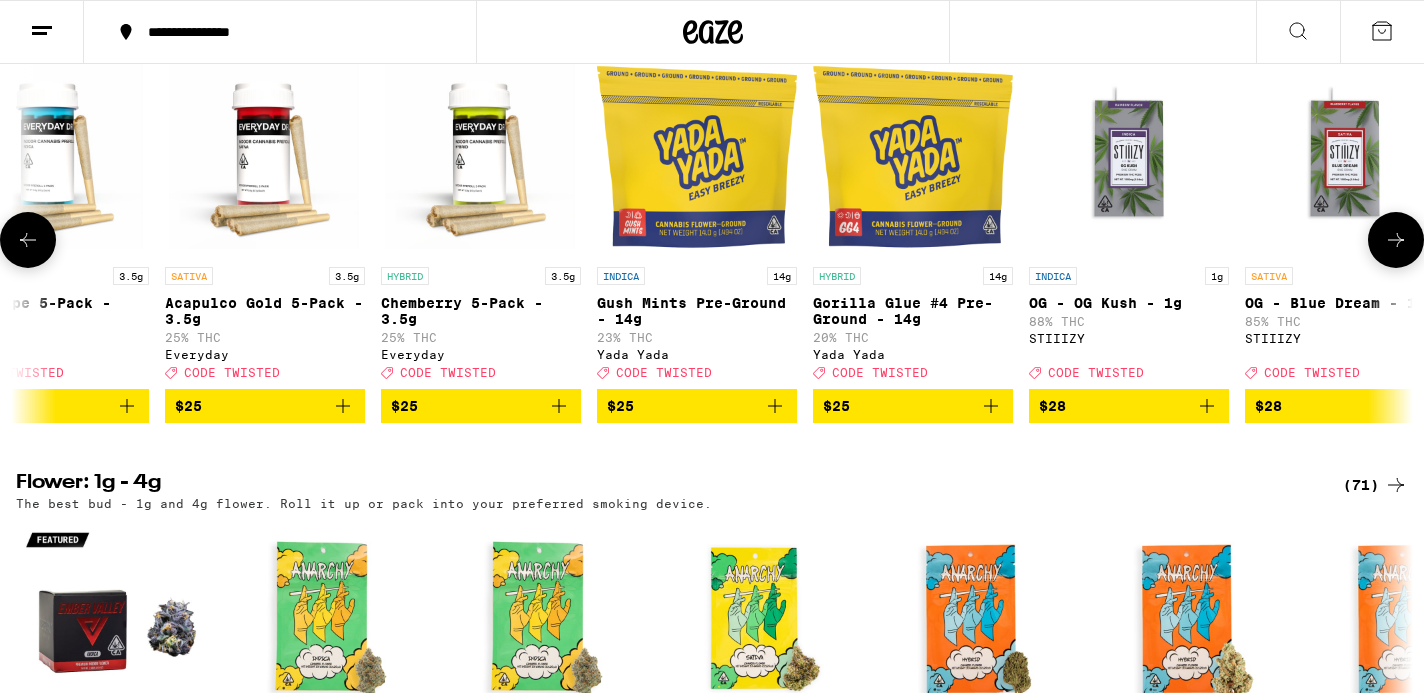 scroll, scrollTop: 0, scrollLeft: 9392, axis: horizontal 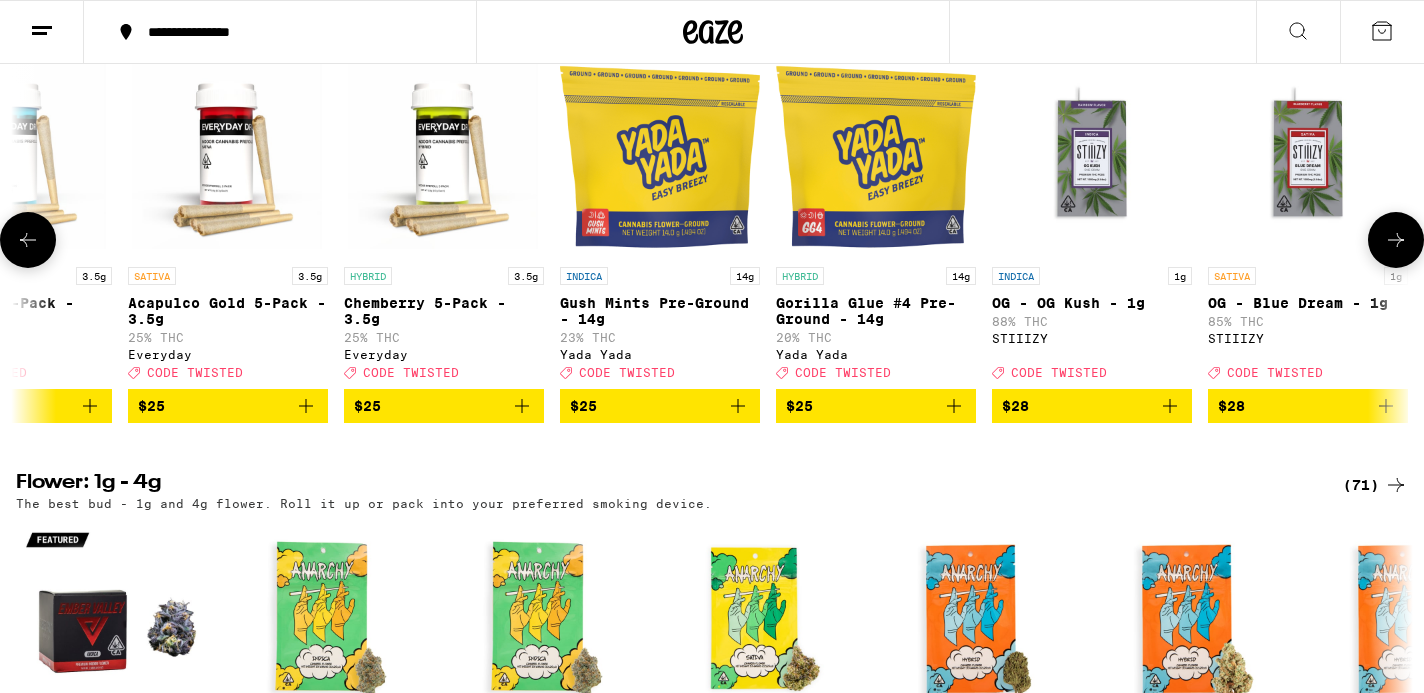 click 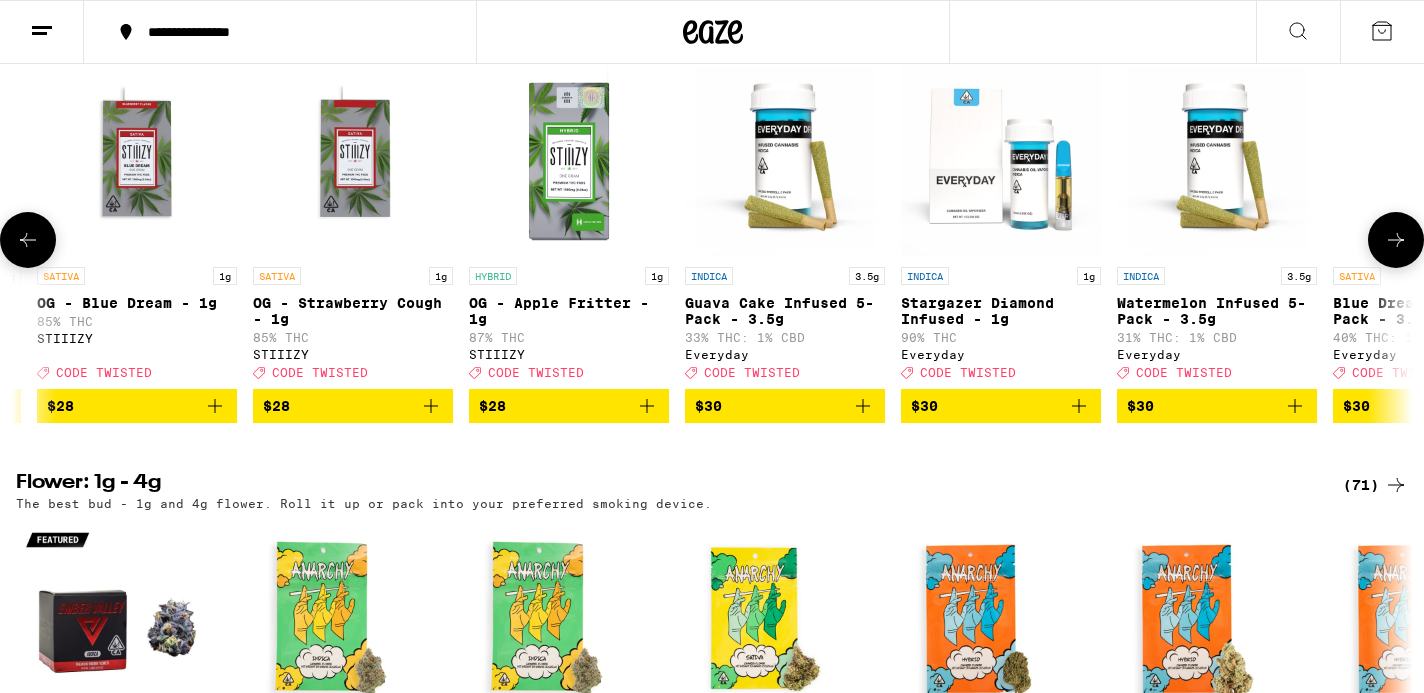 scroll, scrollTop: 0, scrollLeft: 10566, axis: horizontal 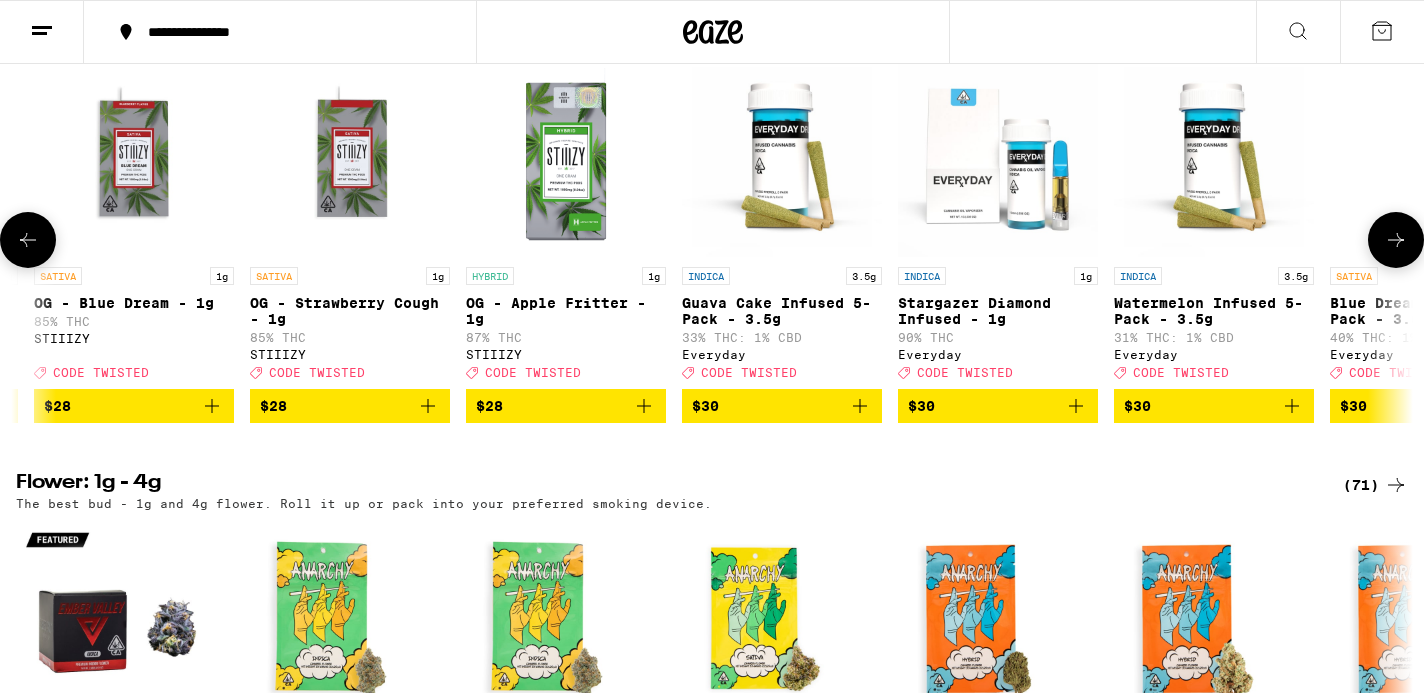 click 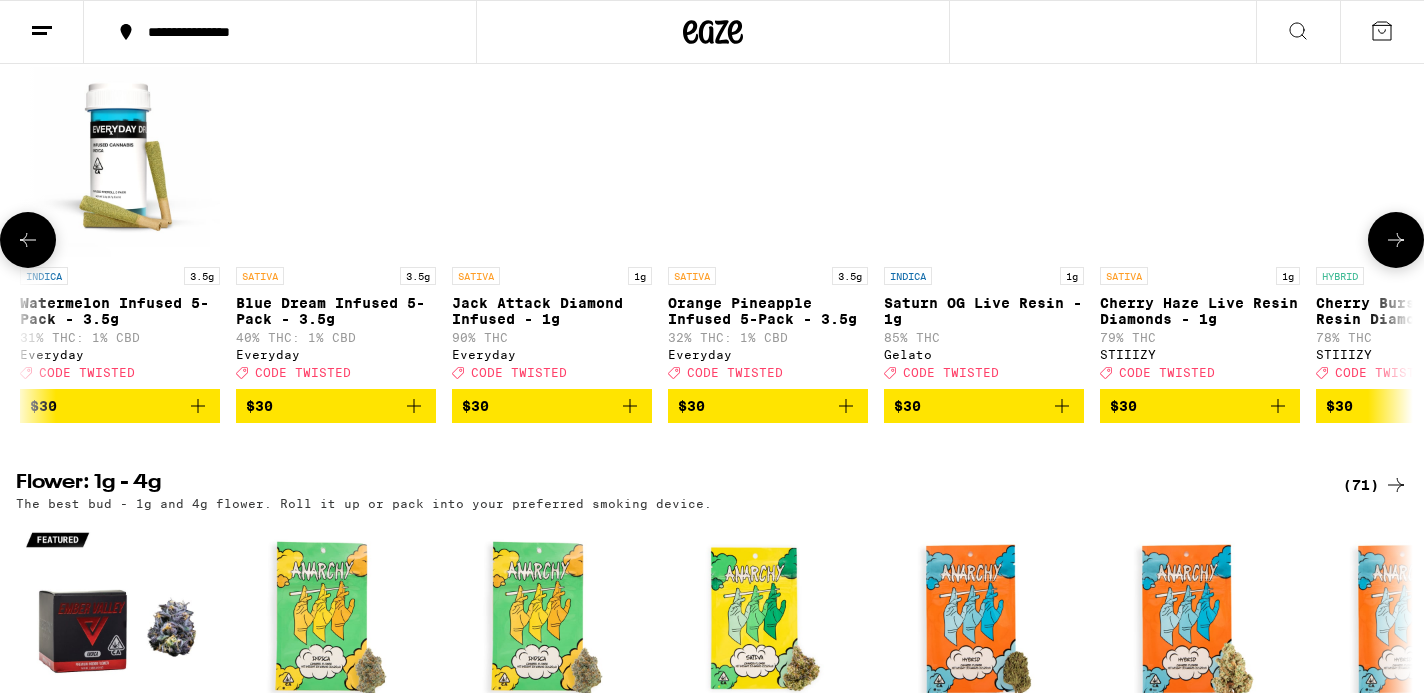 scroll, scrollTop: 0, scrollLeft: 11740, axis: horizontal 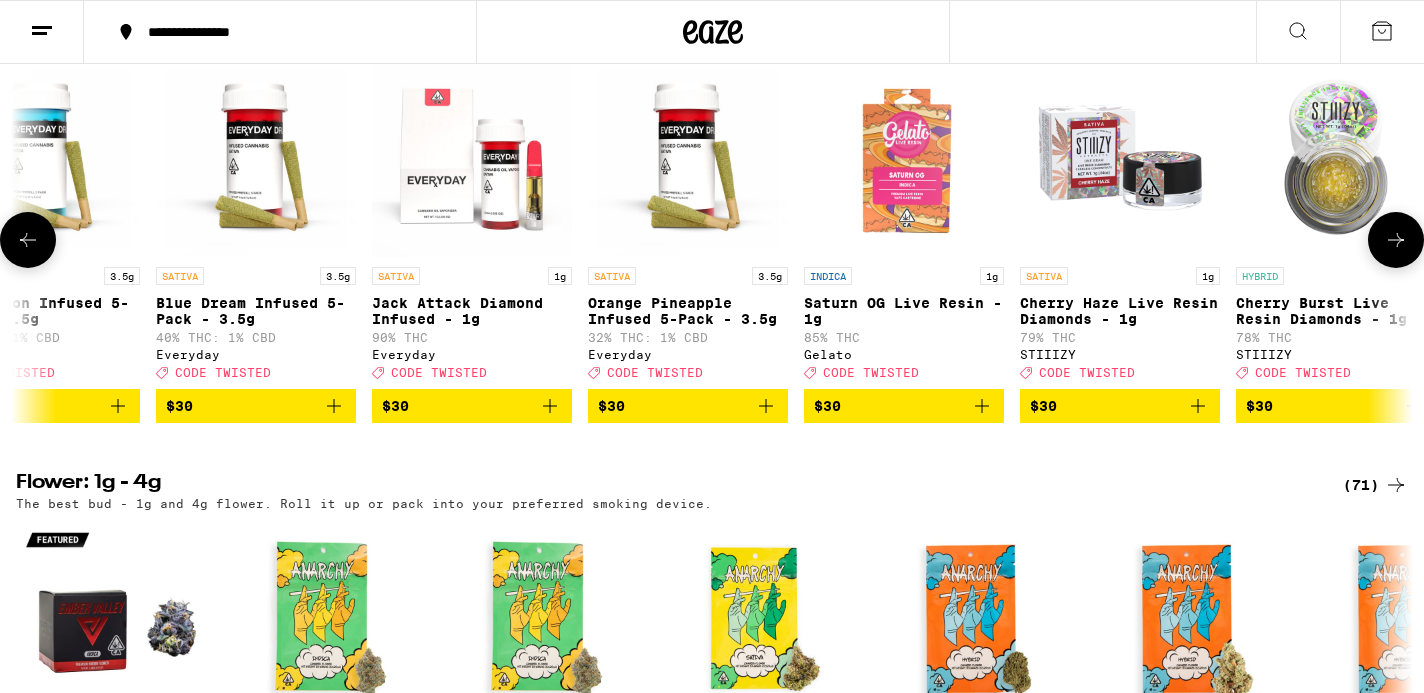 click 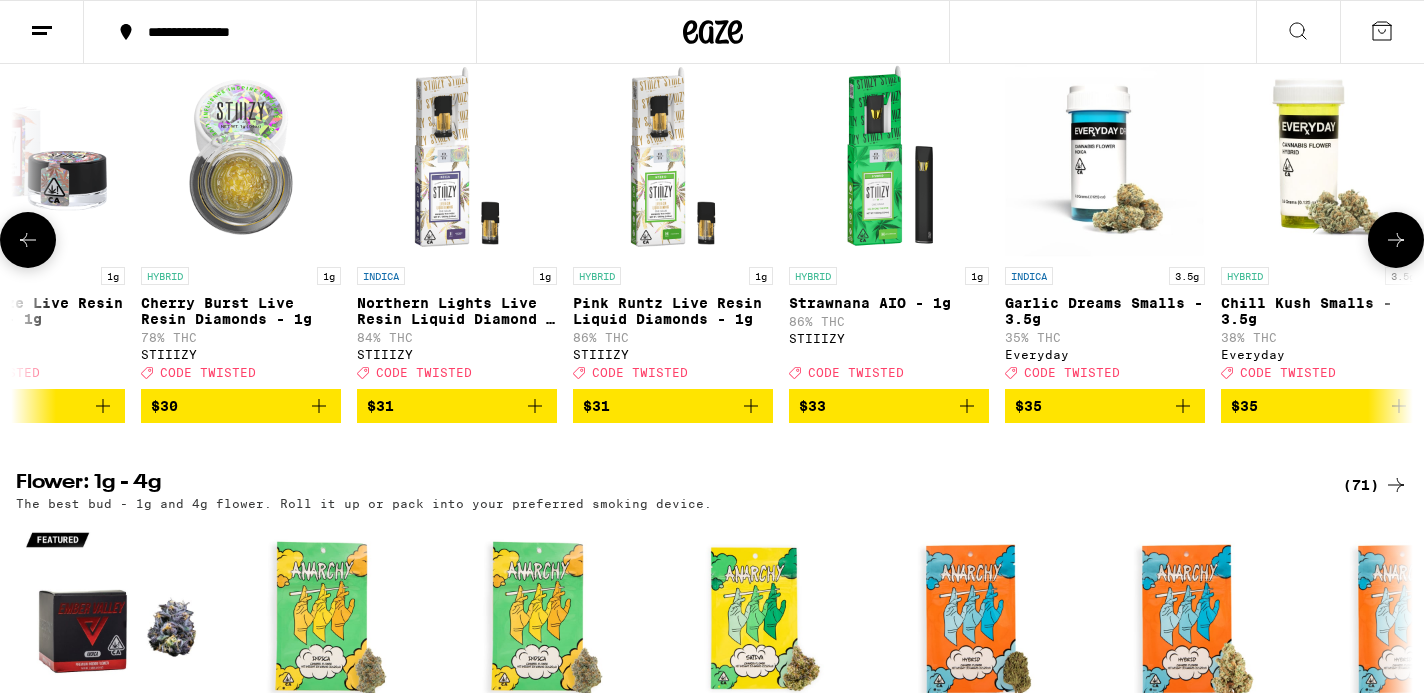 scroll, scrollTop: 0, scrollLeft: 12914, axis: horizontal 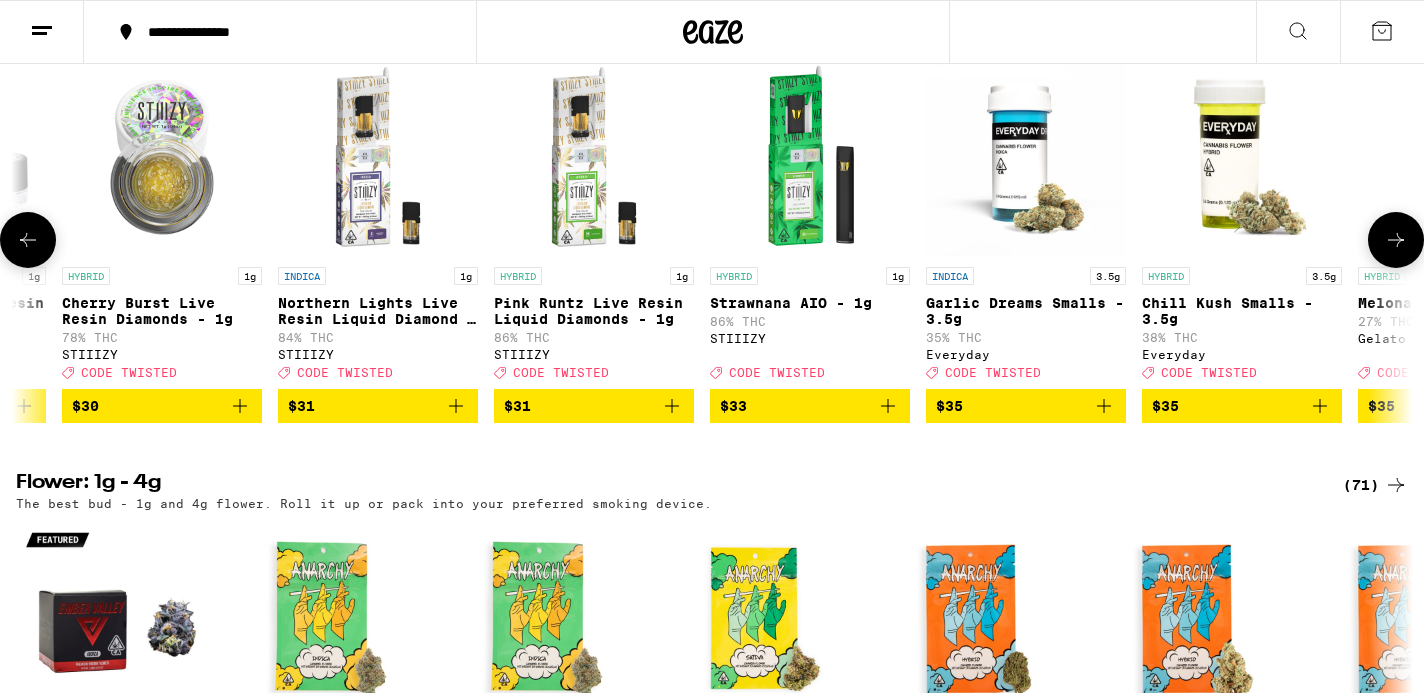 click 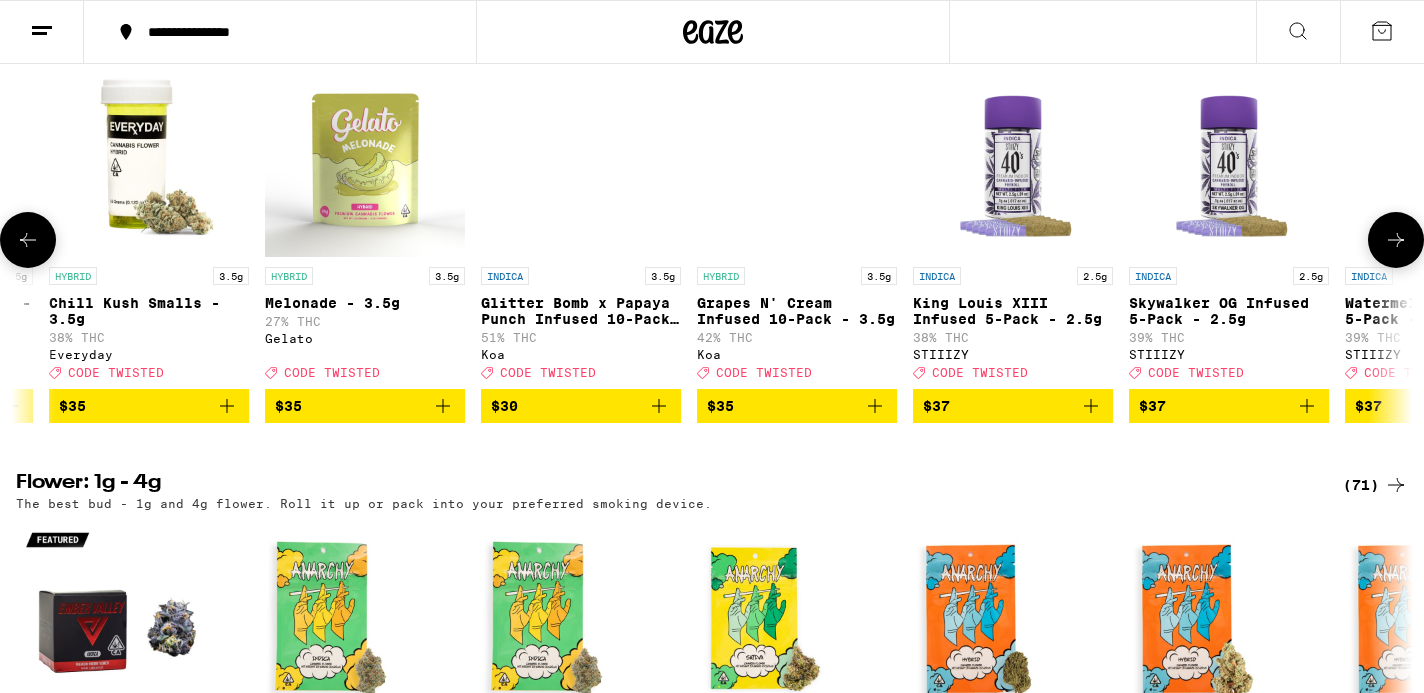 scroll, scrollTop: 0, scrollLeft: 14088, axis: horizontal 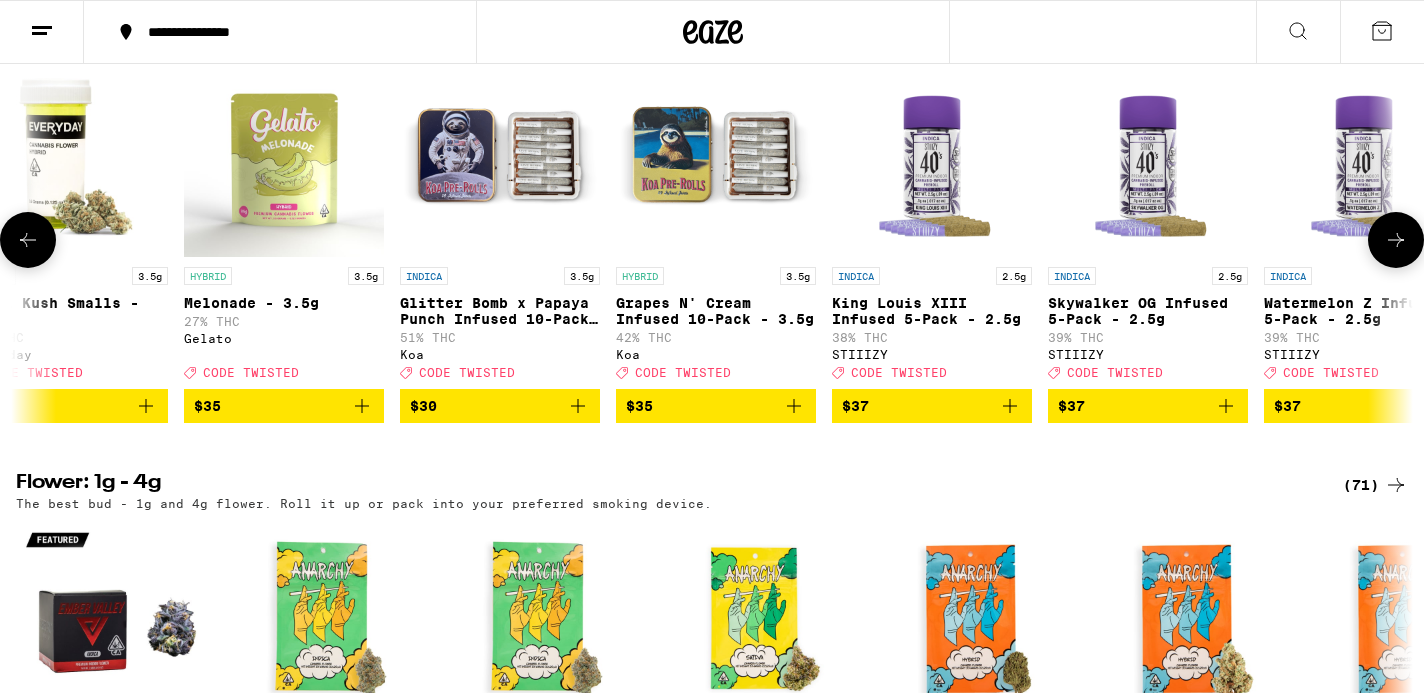 click 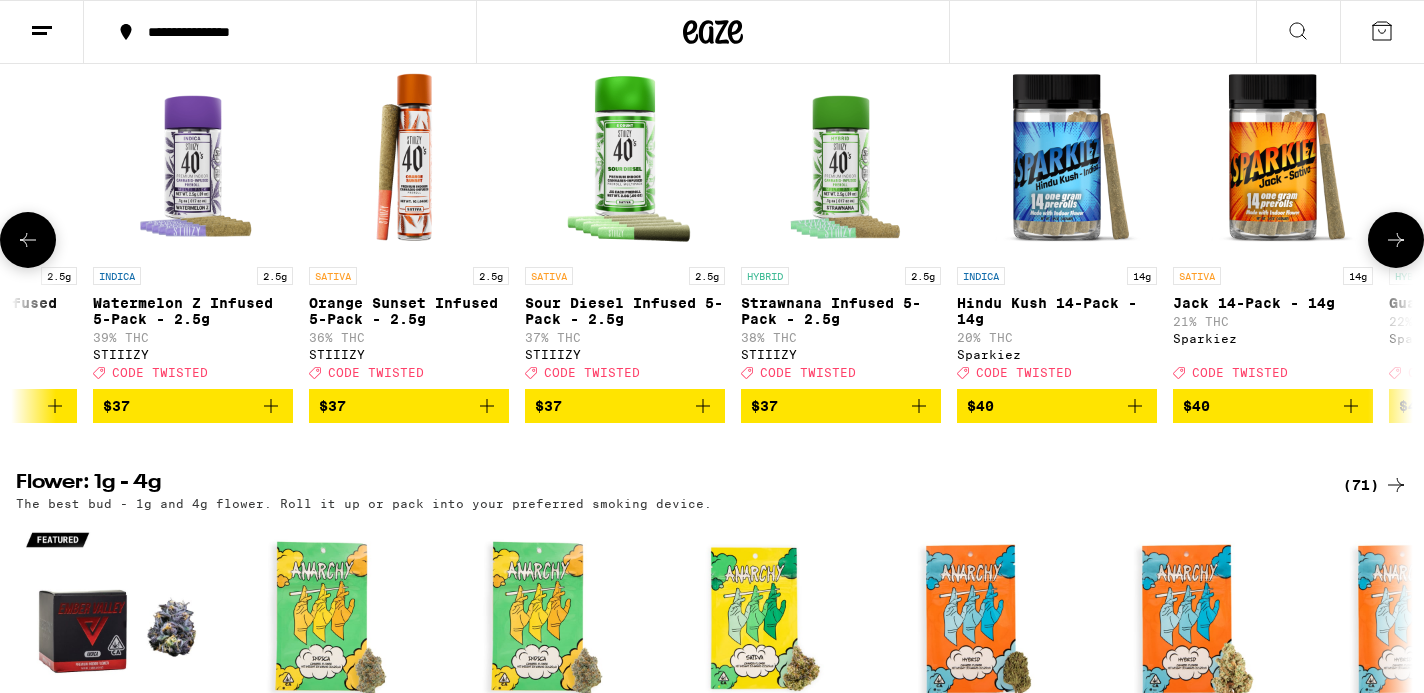 scroll, scrollTop: 0, scrollLeft: 15262, axis: horizontal 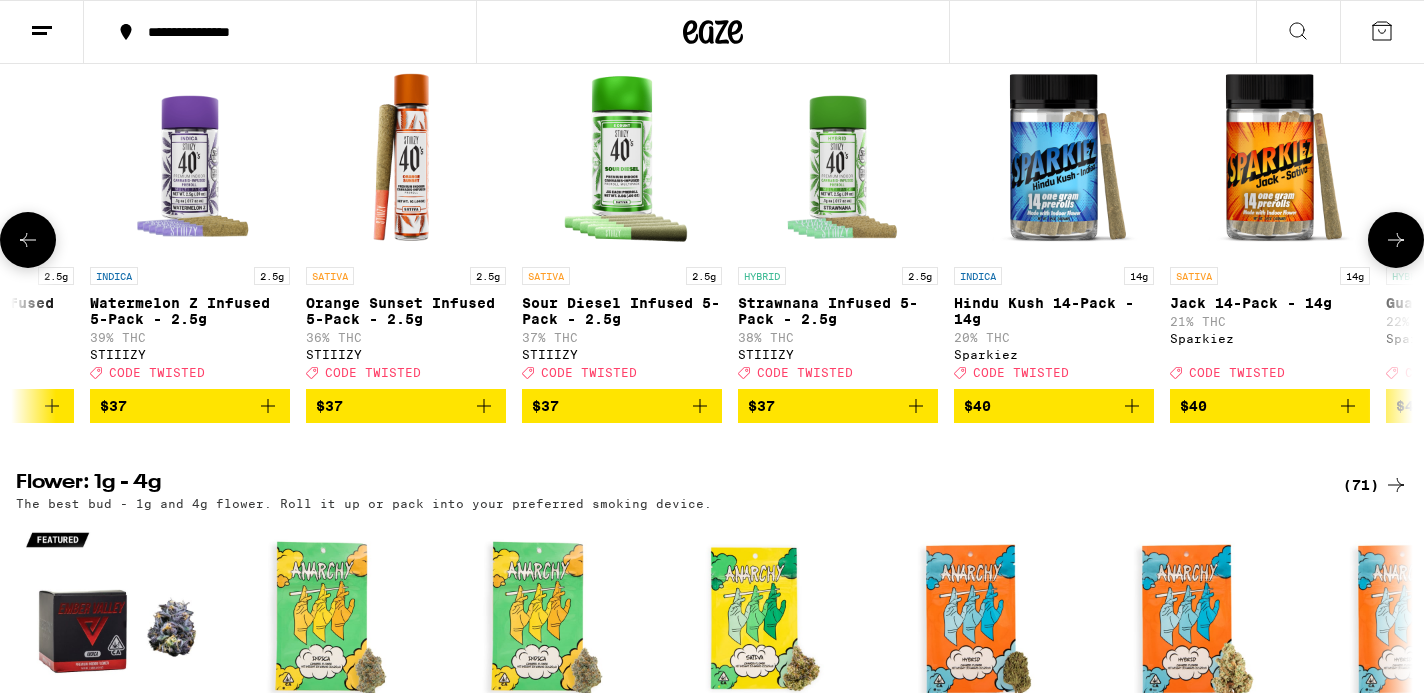 click 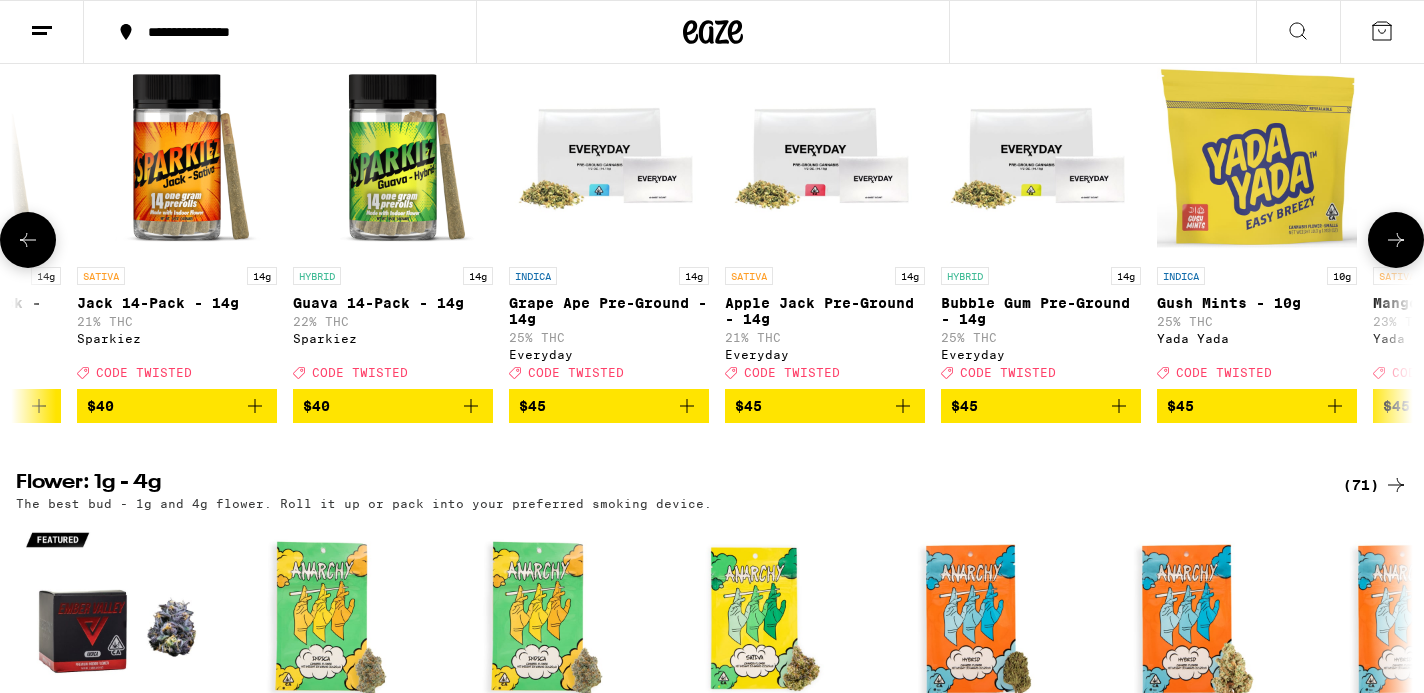 scroll, scrollTop: 0, scrollLeft: 16436, axis: horizontal 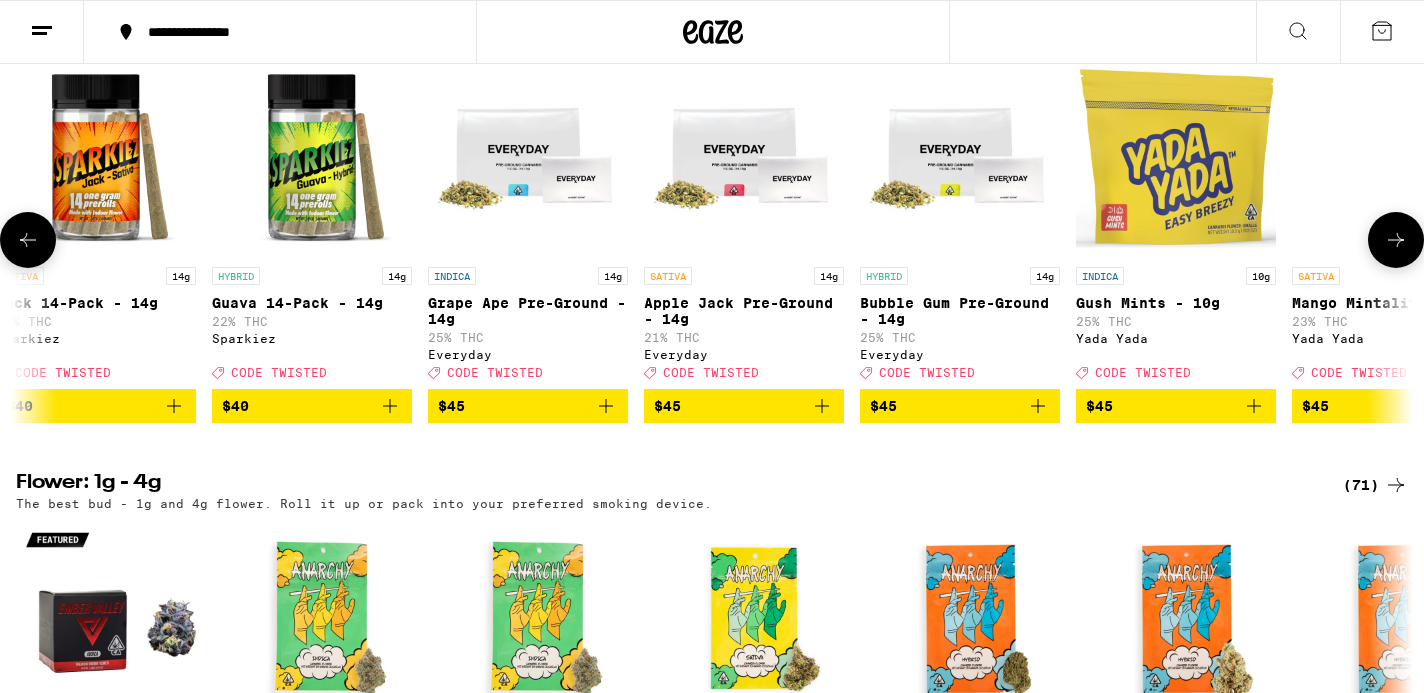 click 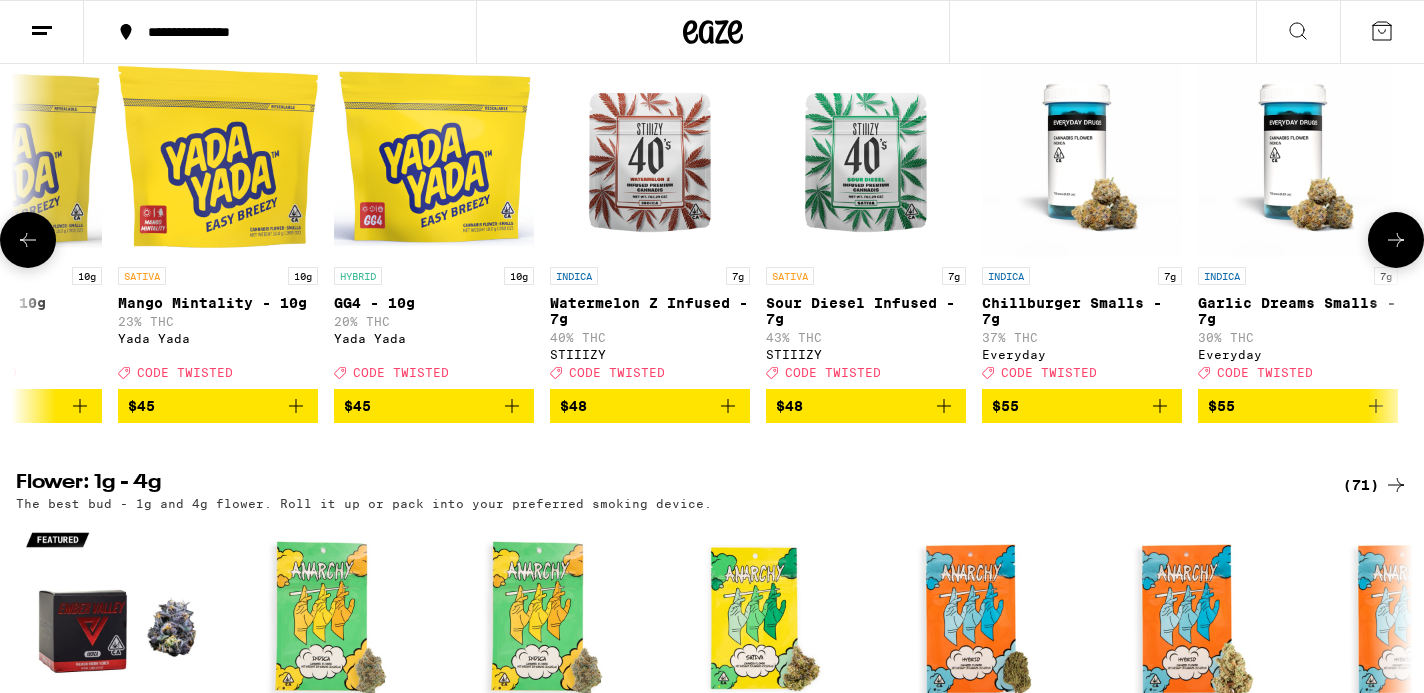 click 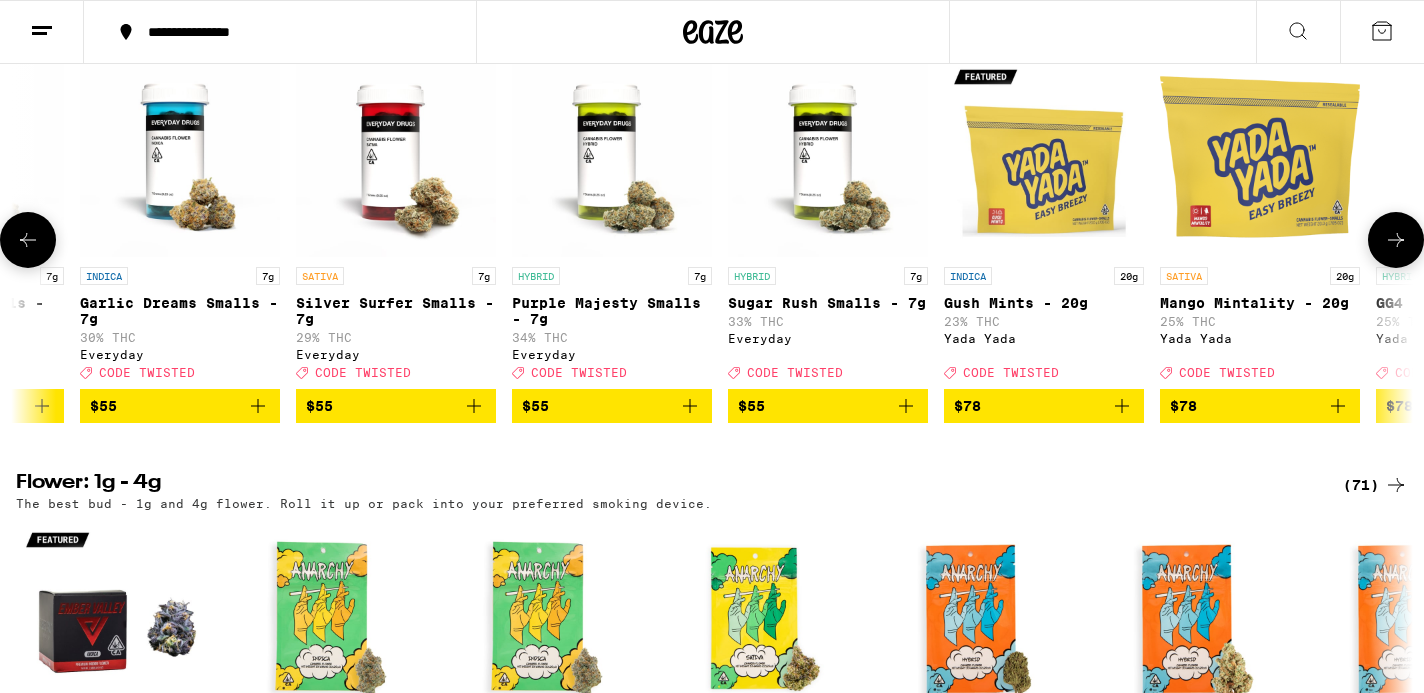 scroll, scrollTop: 0, scrollLeft: 18784, axis: horizontal 